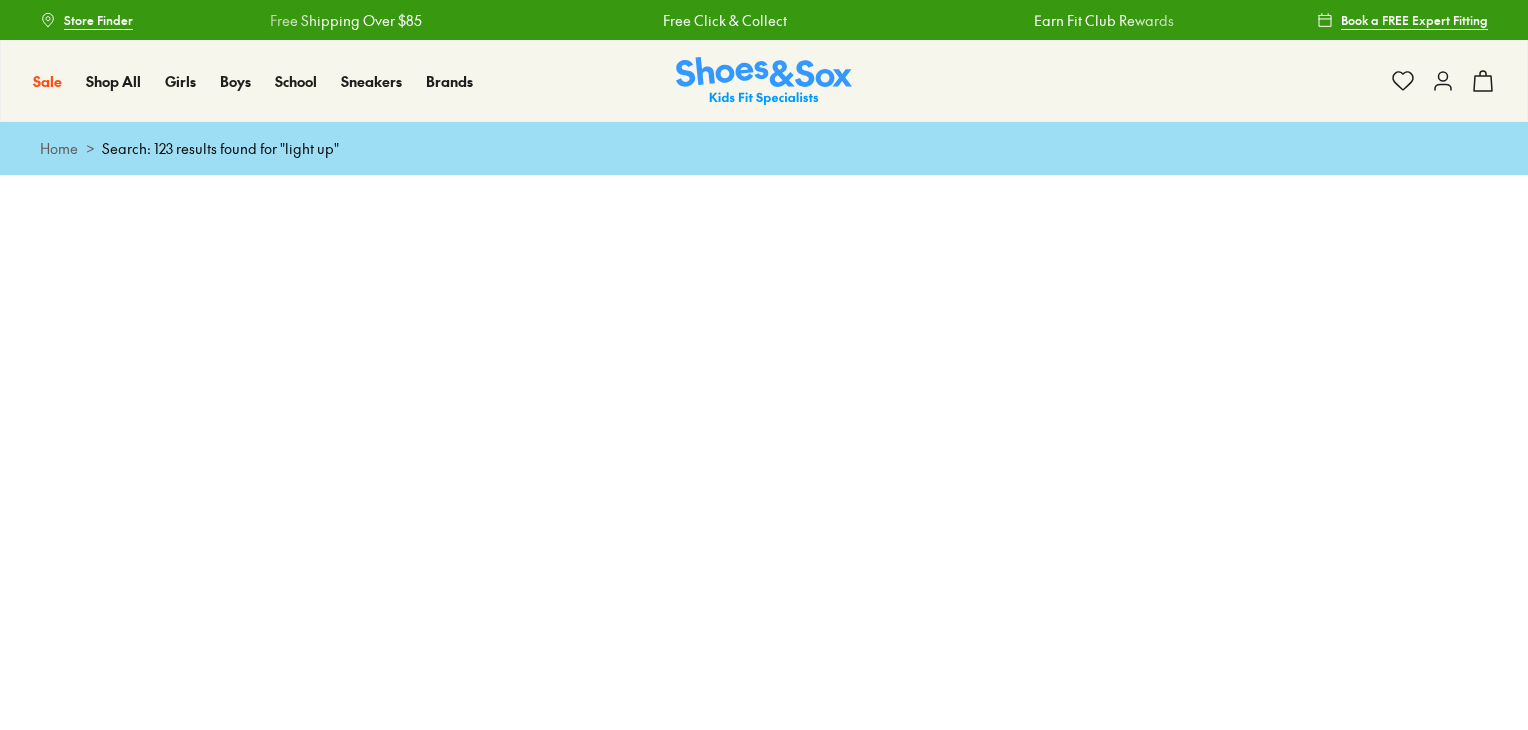 scroll, scrollTop: 0, scrollLeft: 0, axis: both 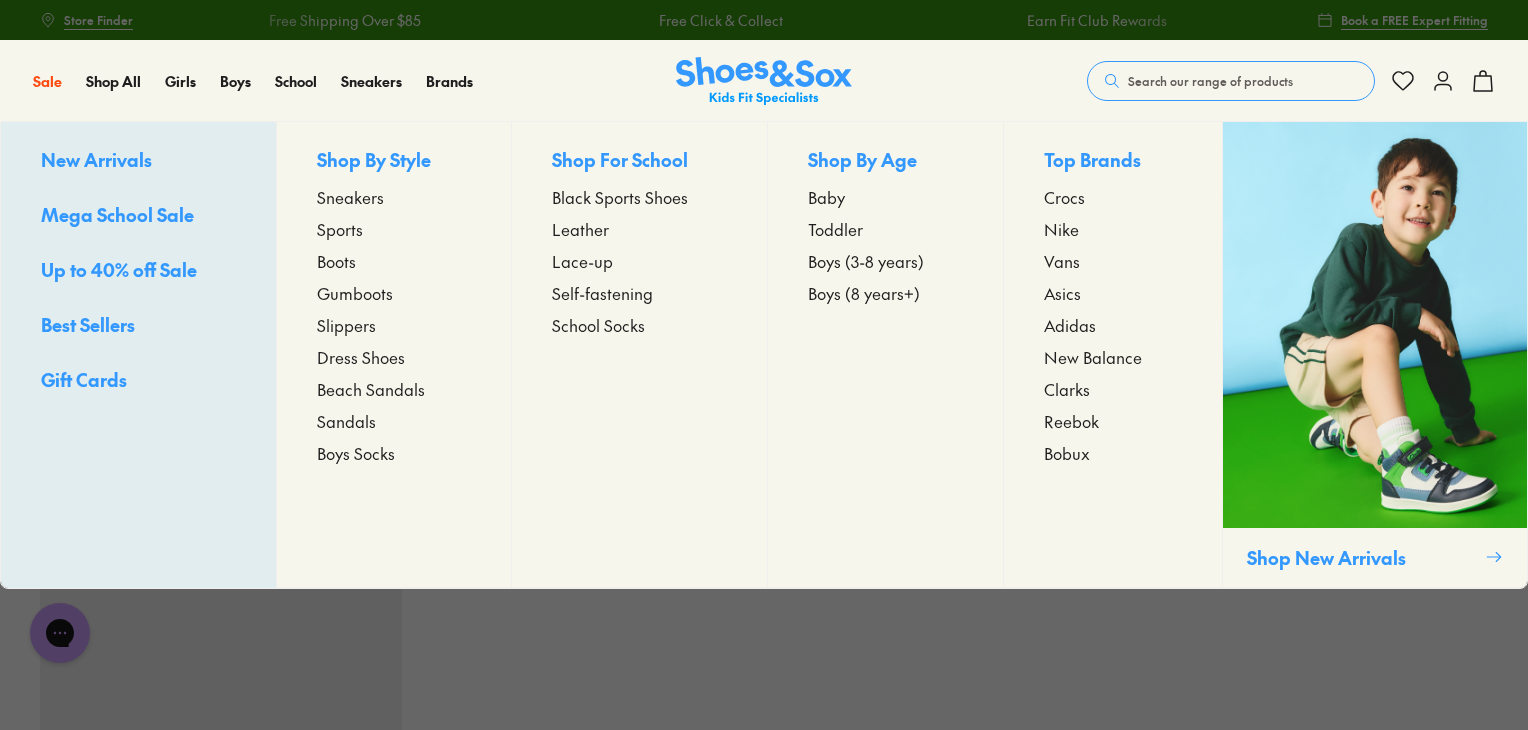 click on "Toddler" at bounding box center (835, 229) 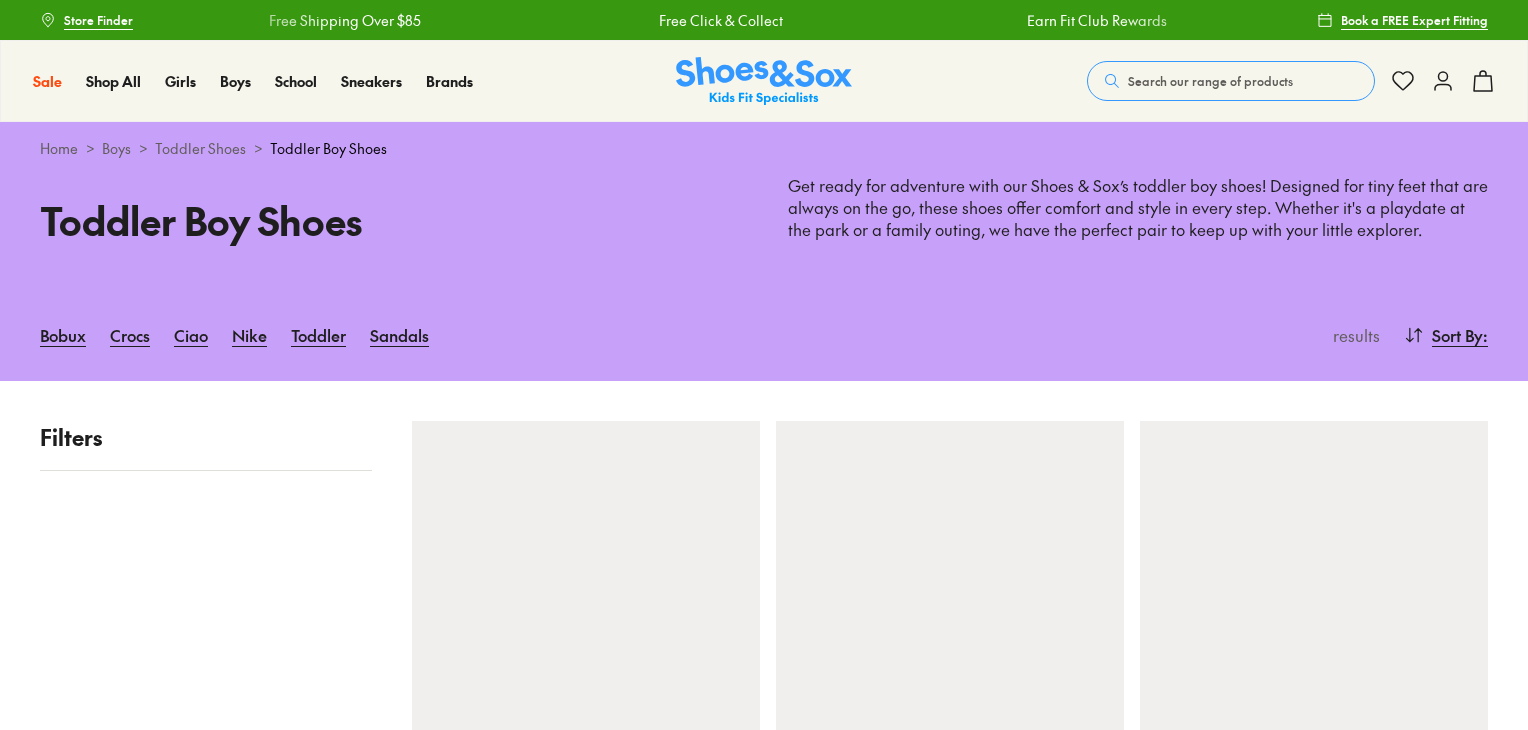 scroll, scrollTop: 0, scrollLeft: 0, axis: both 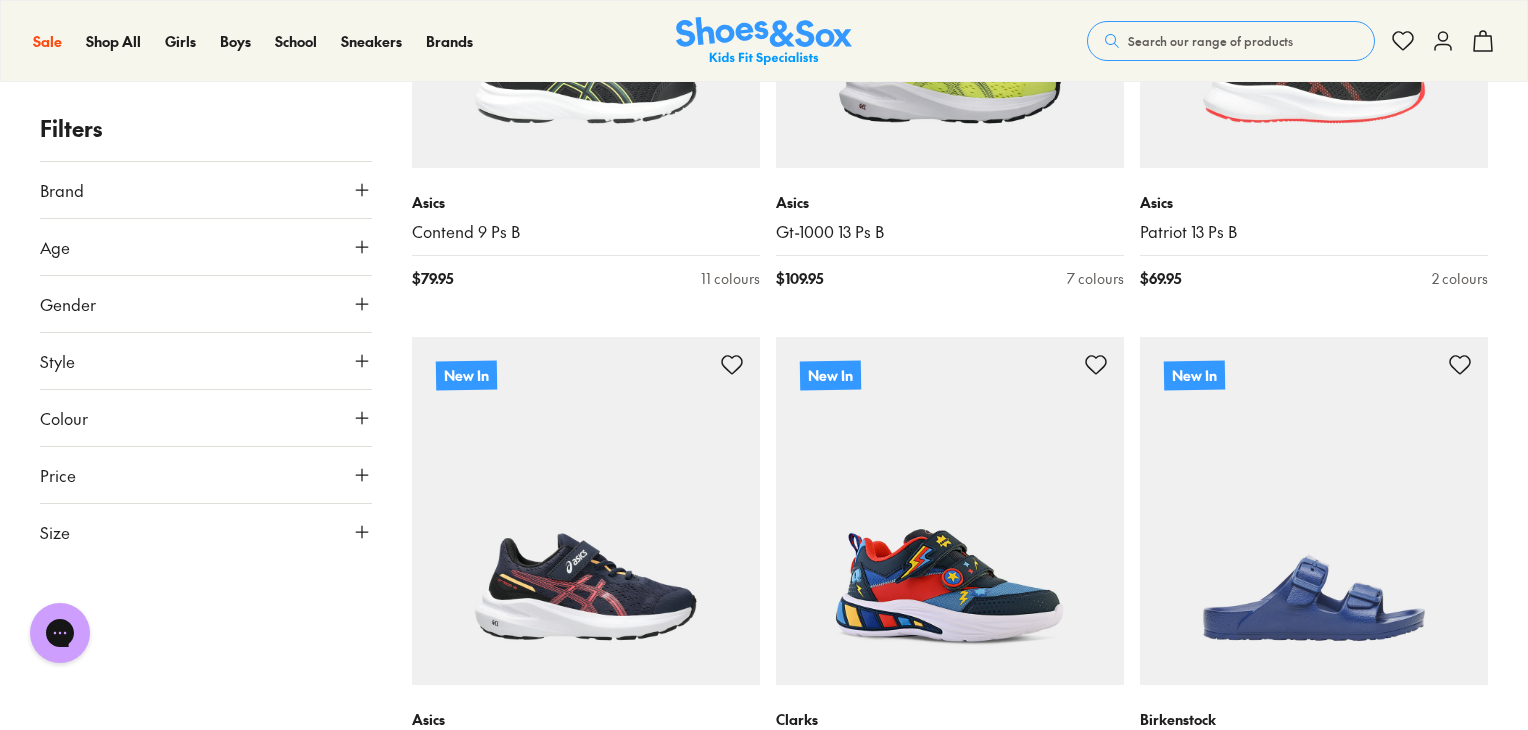 click at bounding box center [950, 511] 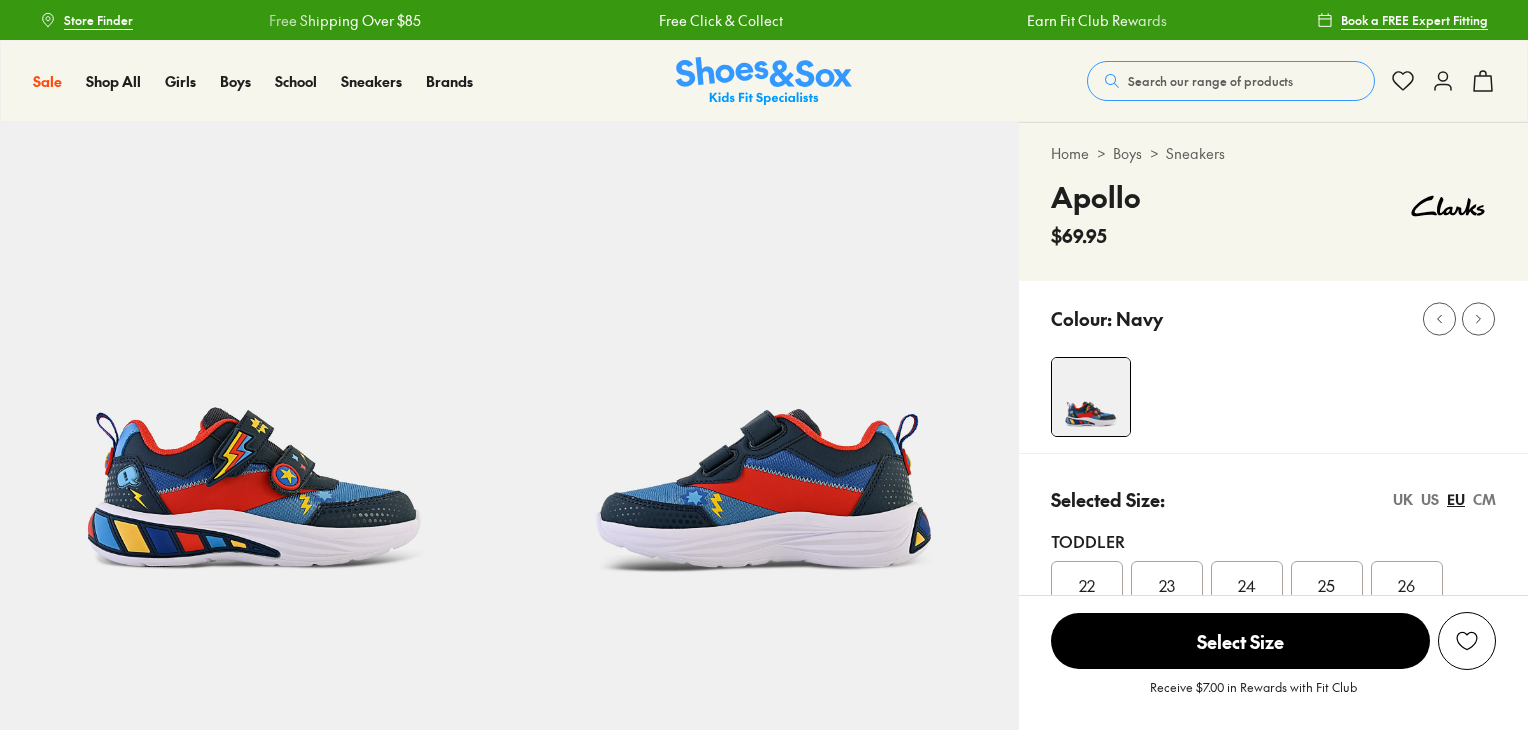 scroll, scrollTop: 0, scrollLeft: 0, axis: both 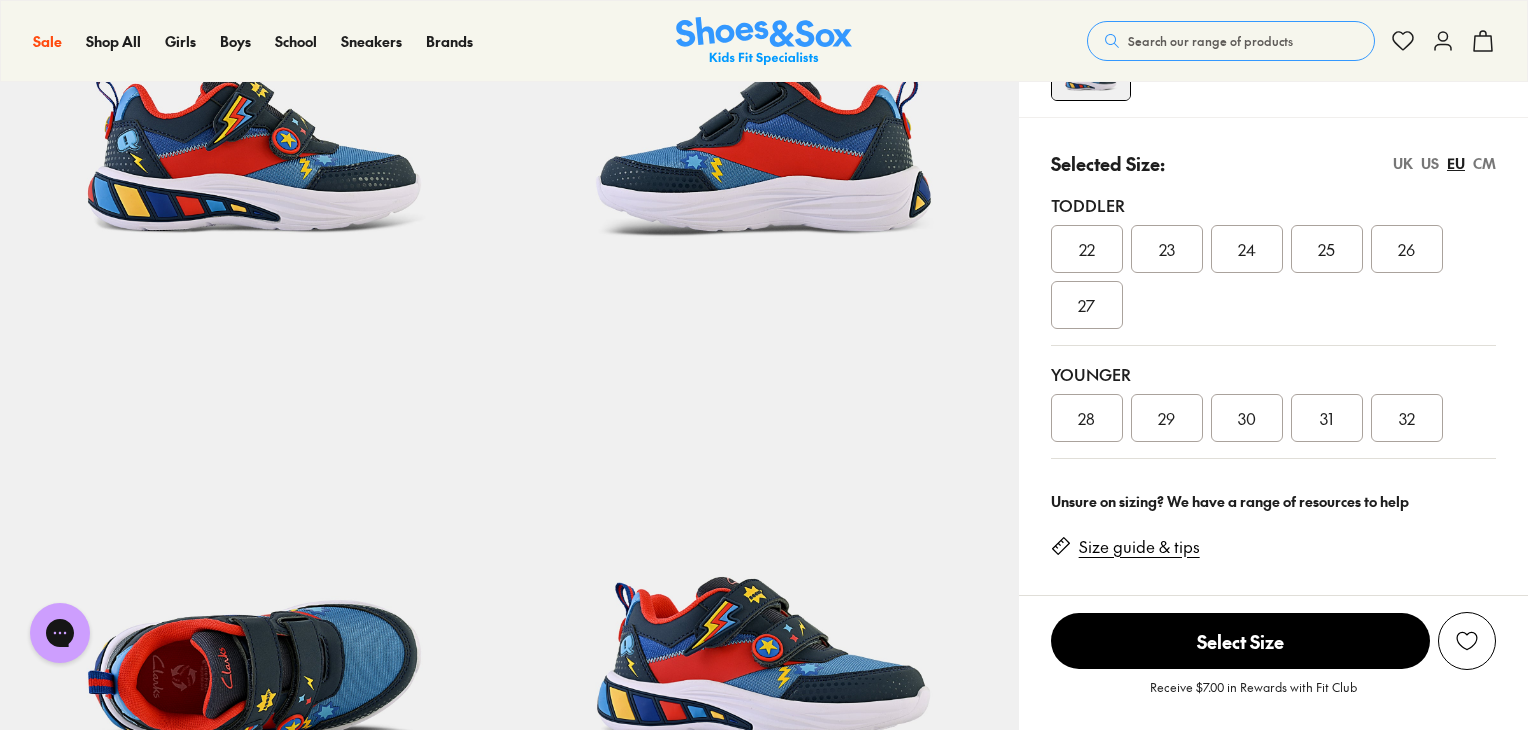 click on "UK" at bounding box center (1403, 163) 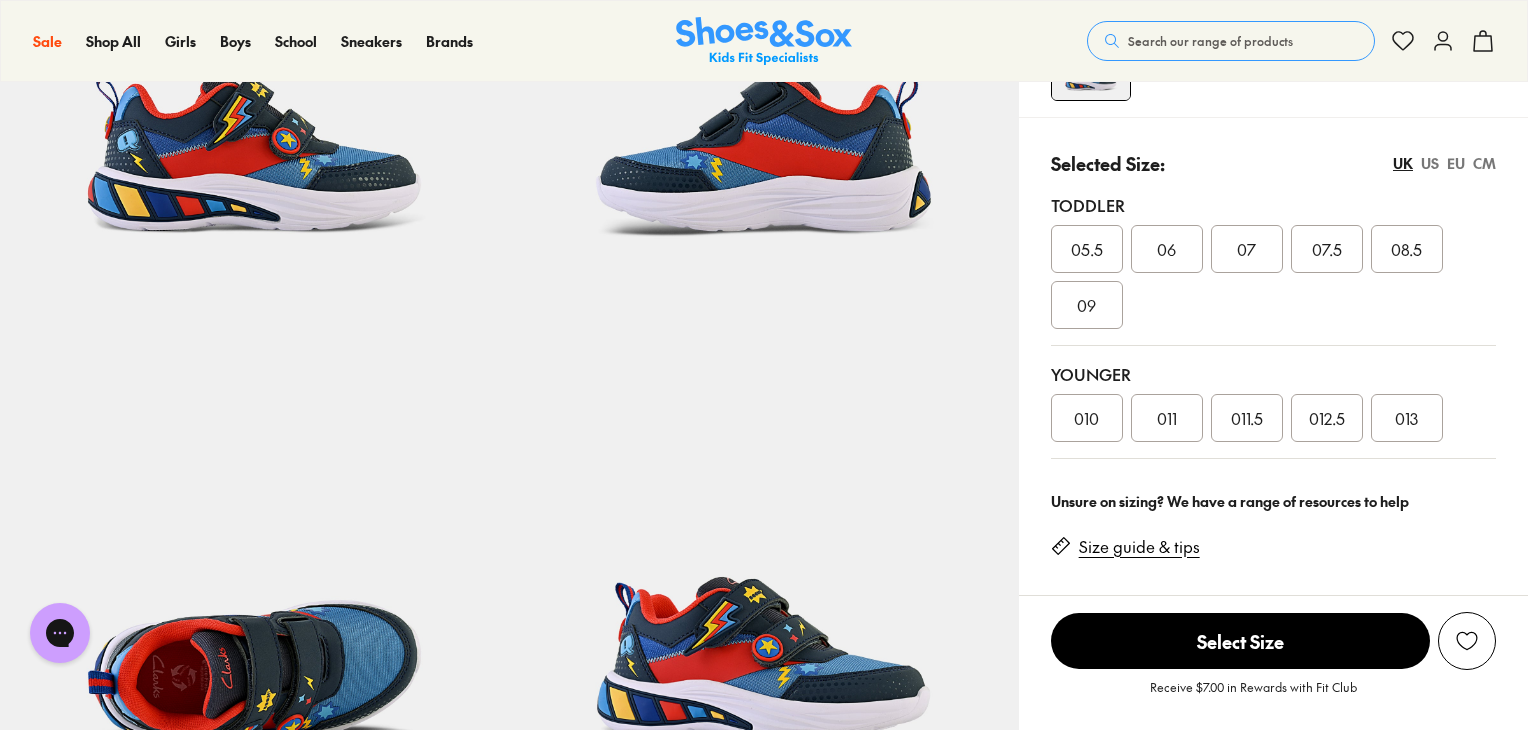 click on "CM" at bounding box center (1484, 163) 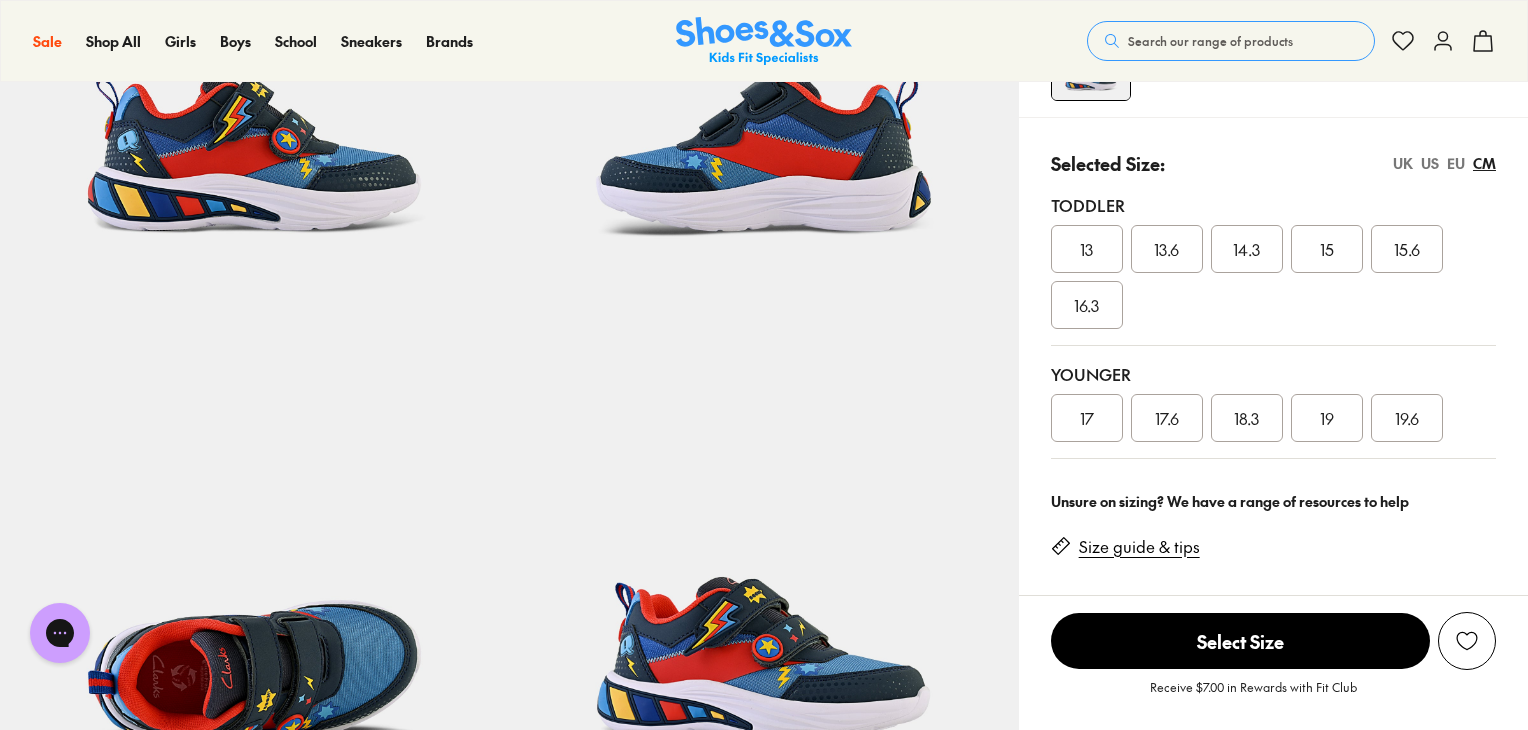 click on "US" at bounding box center (1430, 163) 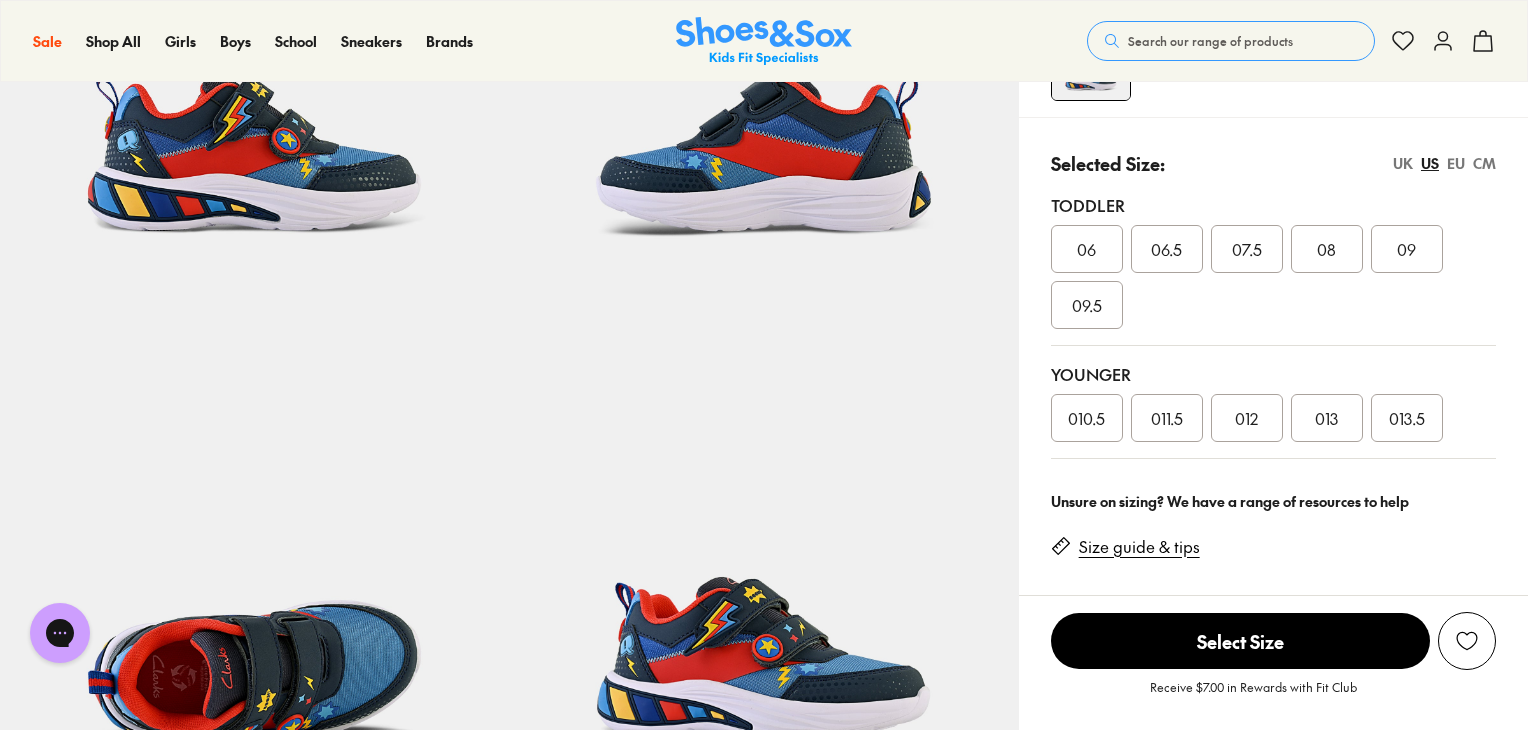 click on "EU" at bounding box center [1456, 163] 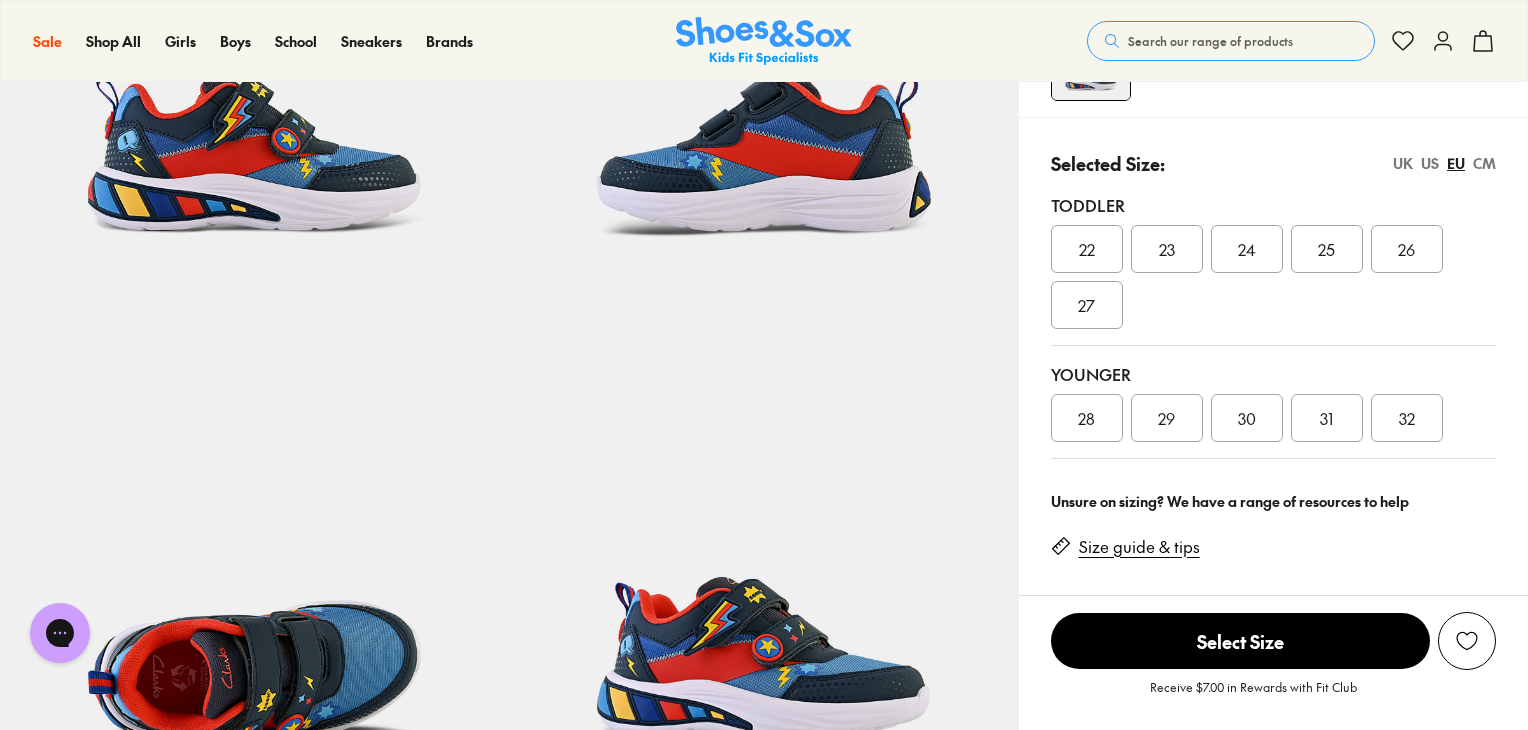 click on "EU" at bounding box center [1456, 163] 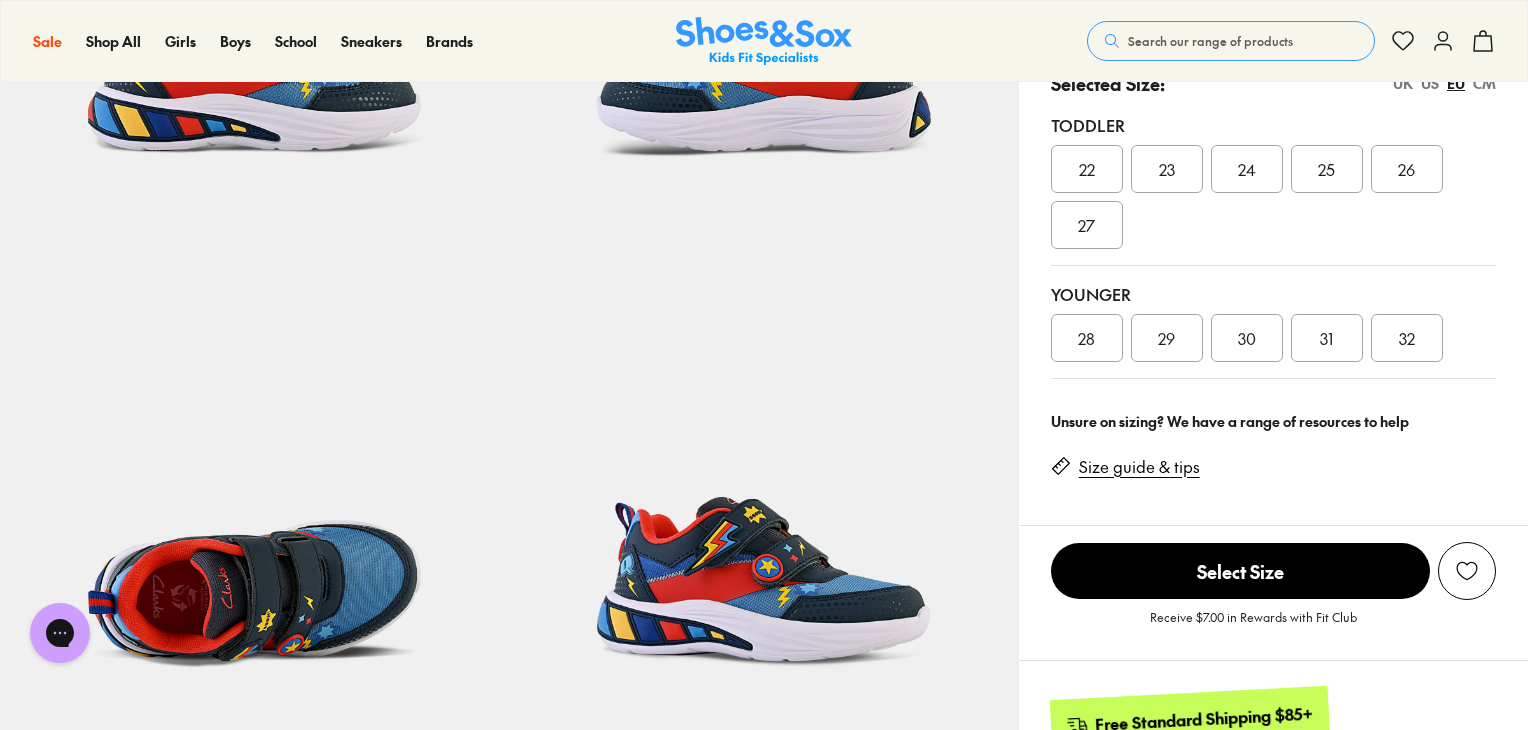 scroll, scrollTop: 411, scrollLeft: 0, axis: vertical 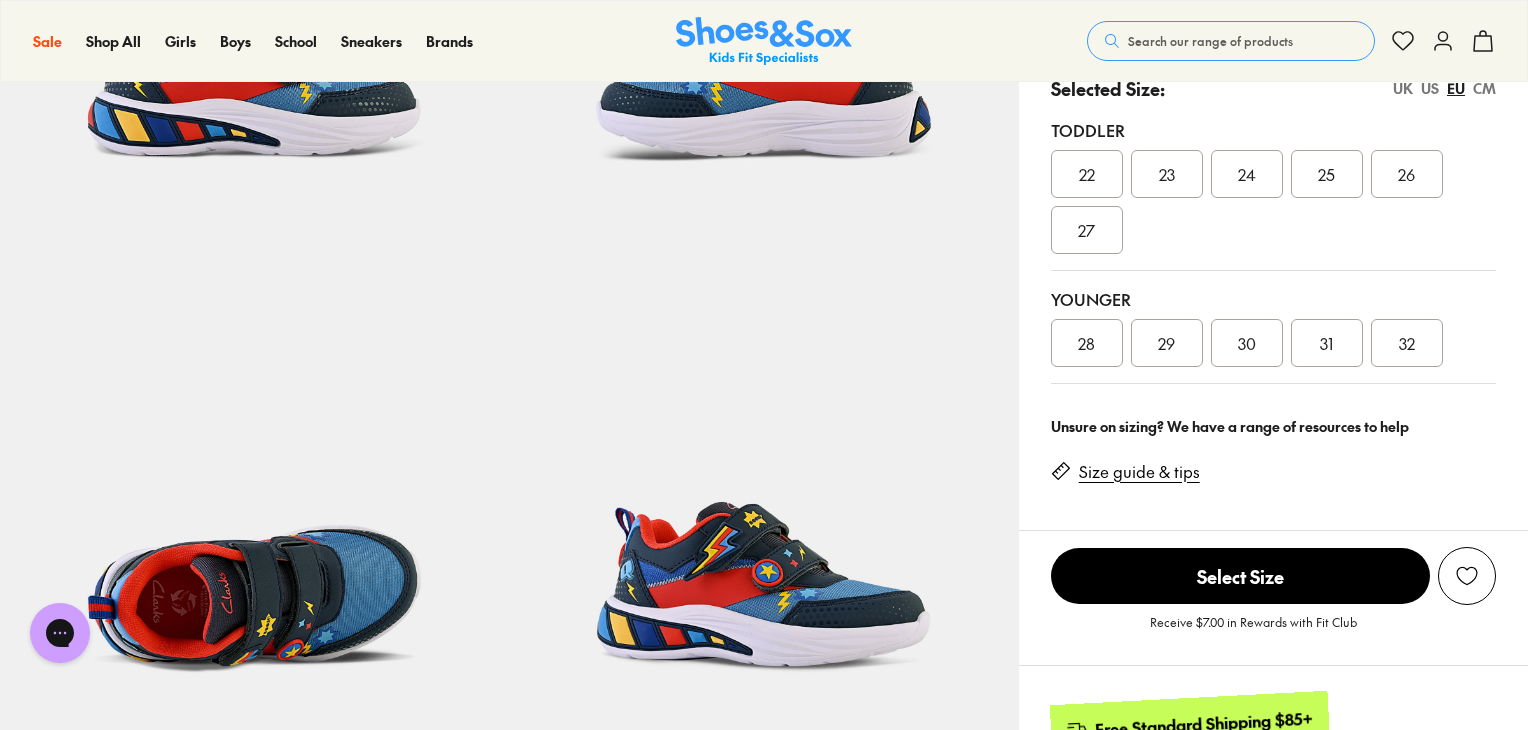 click on "Size guide & tips" at bounding box center (1139, 472) 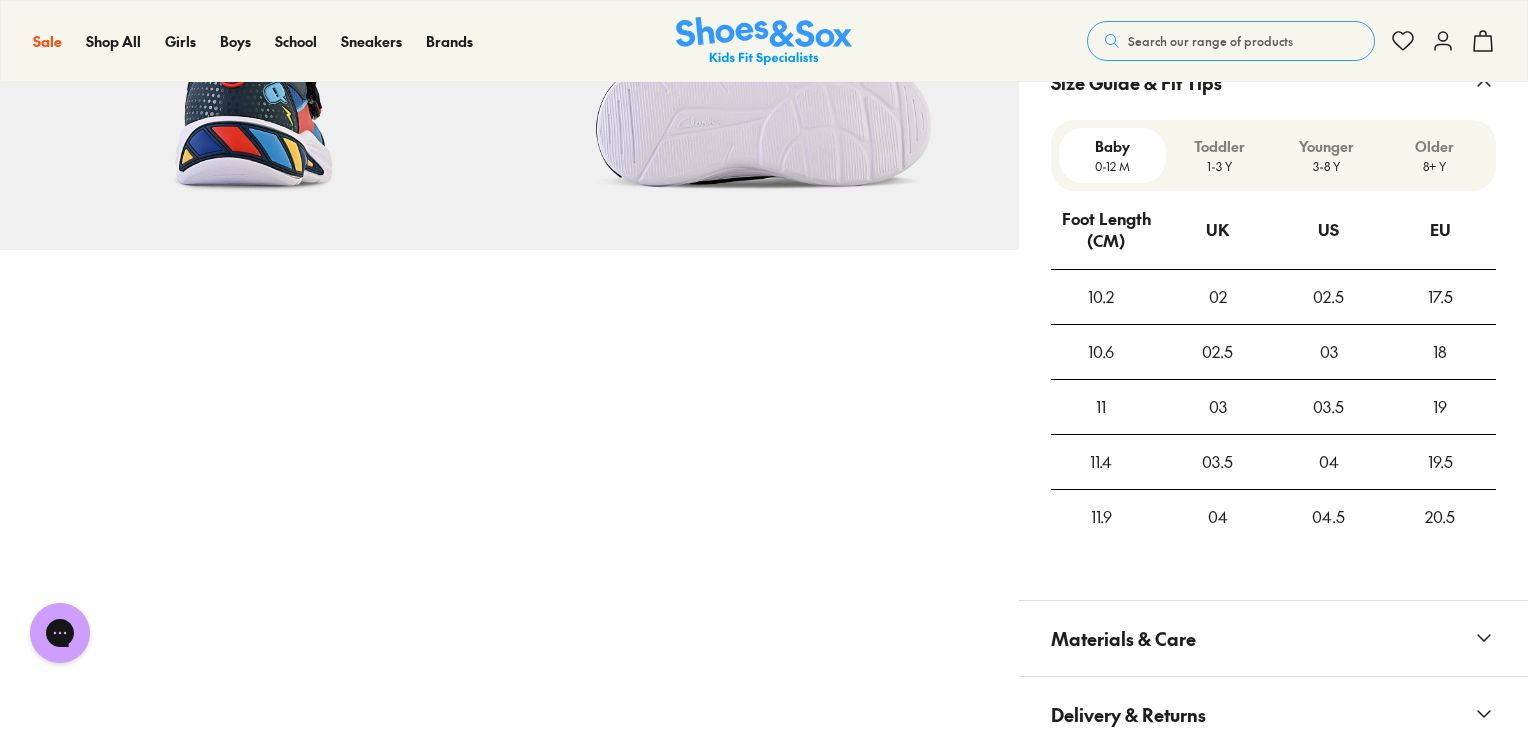 scroll, scrollTop: 1443, scrollLeft: 0, axis: vertical 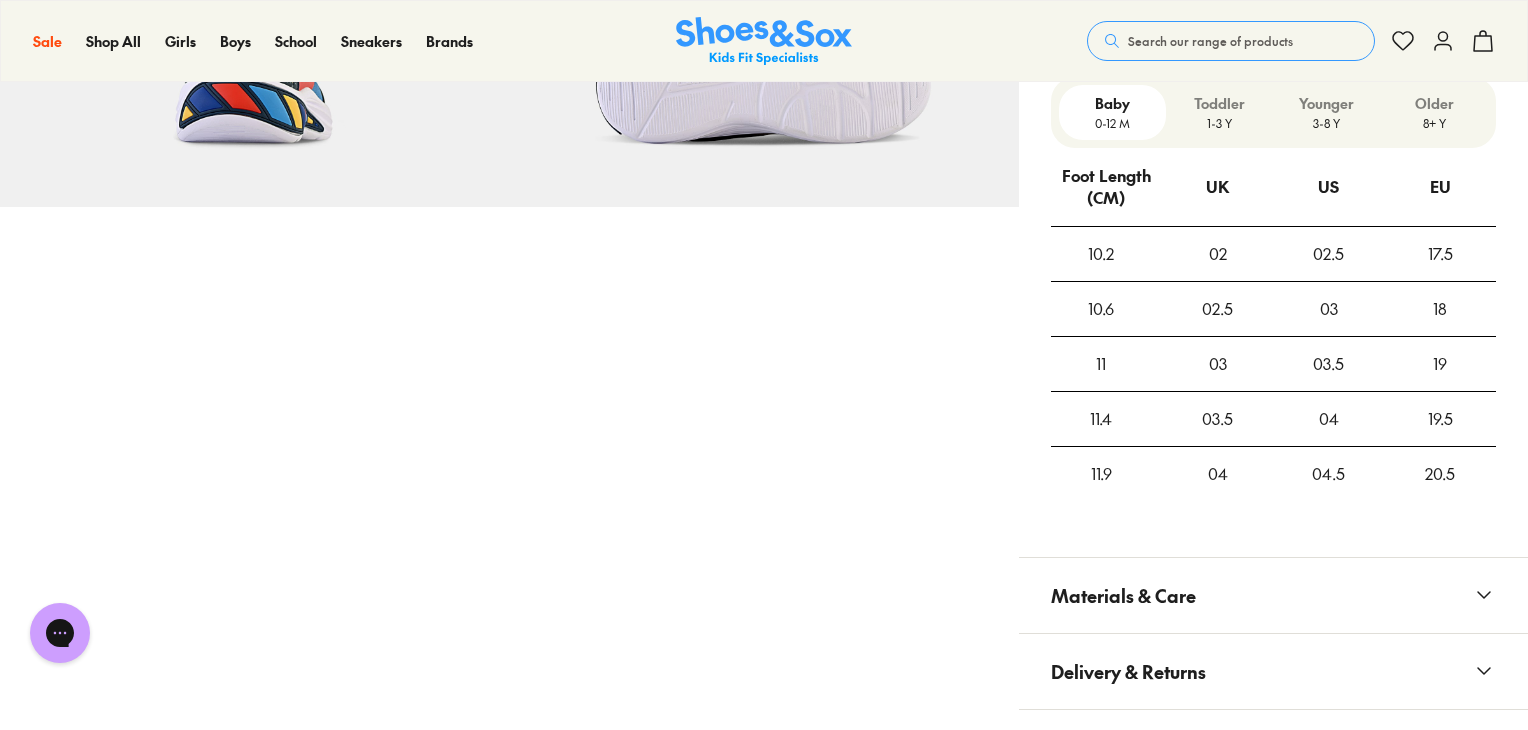 click on "1-3 Y" at bounding box center (1219, 123) 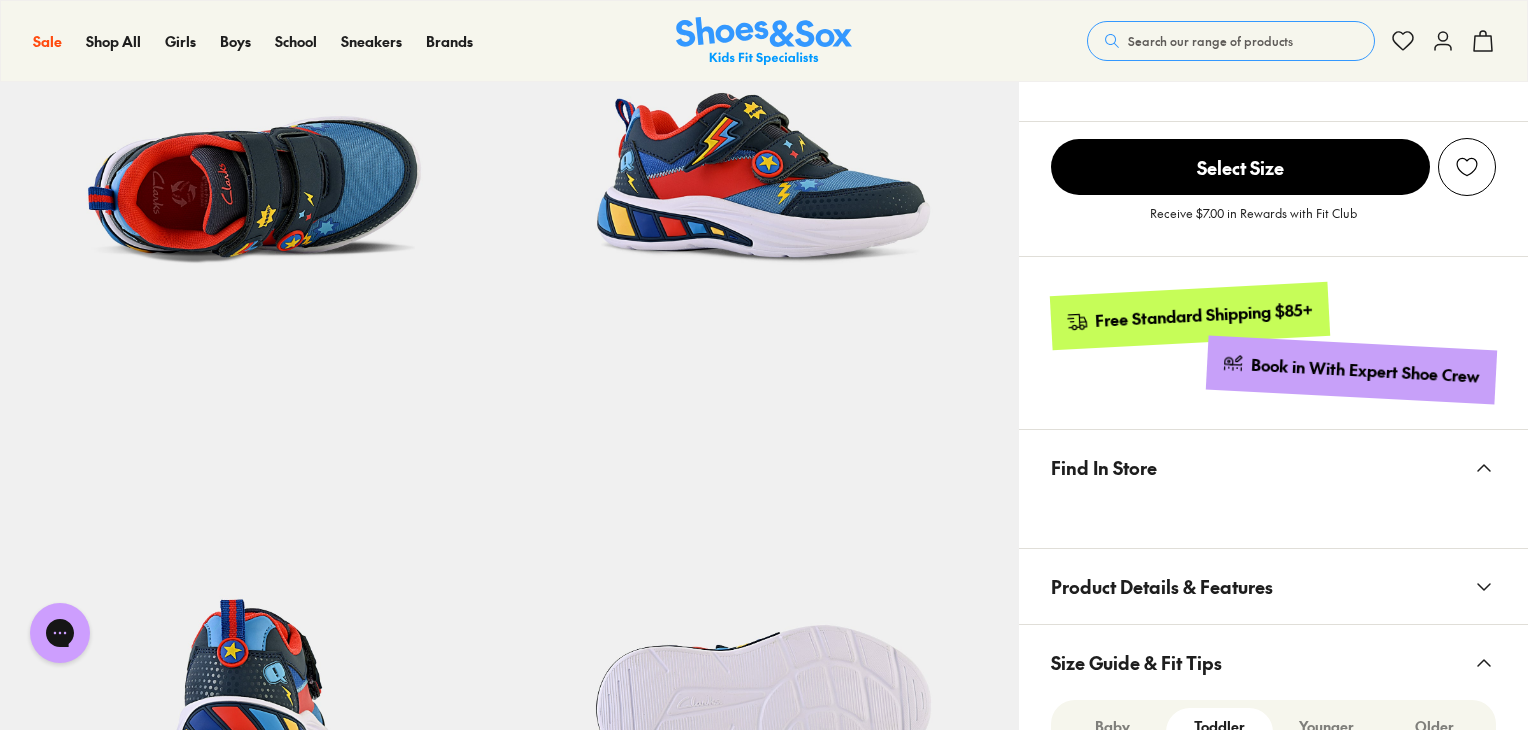 scroll, scrollTop: 0, scrollLeft: 0, axis: both 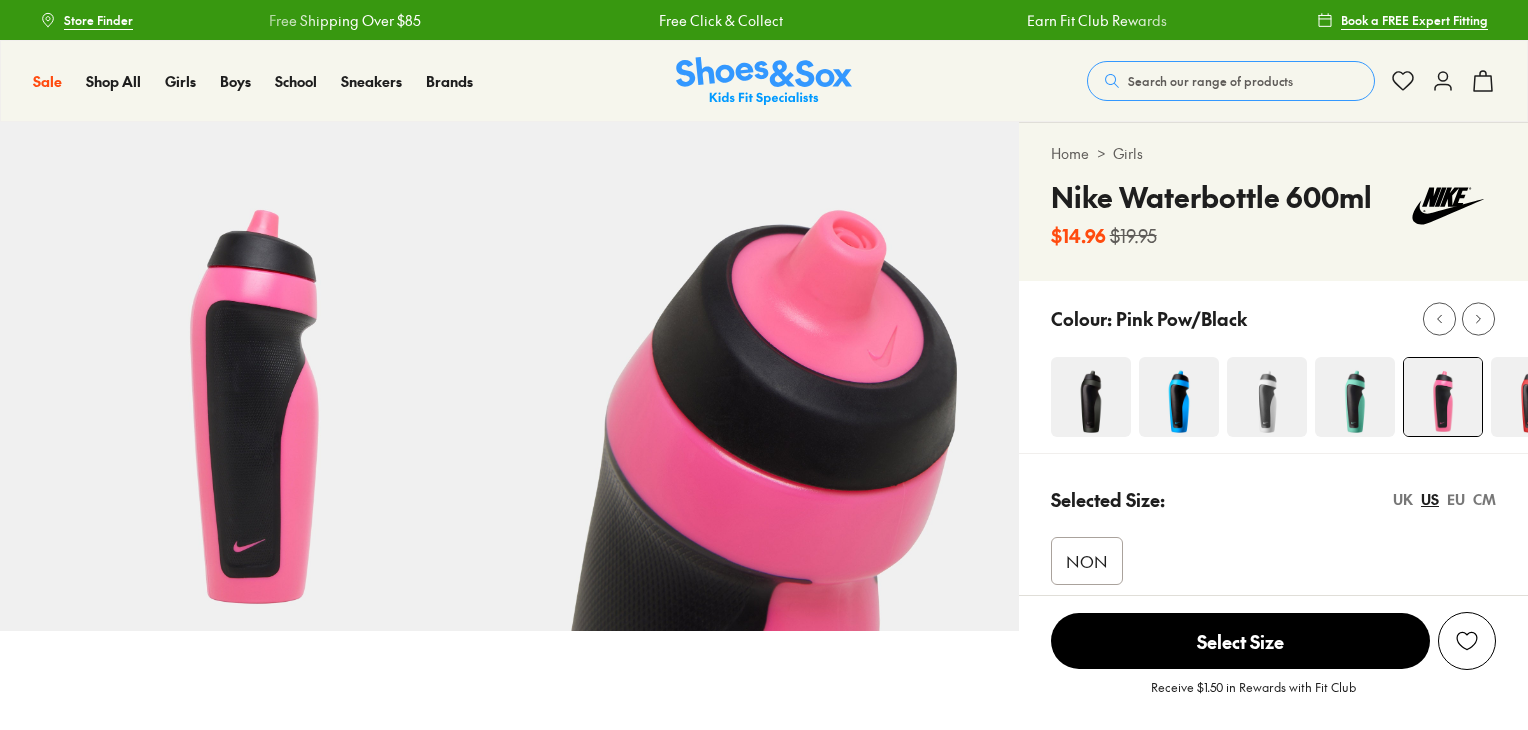 select on "*" 